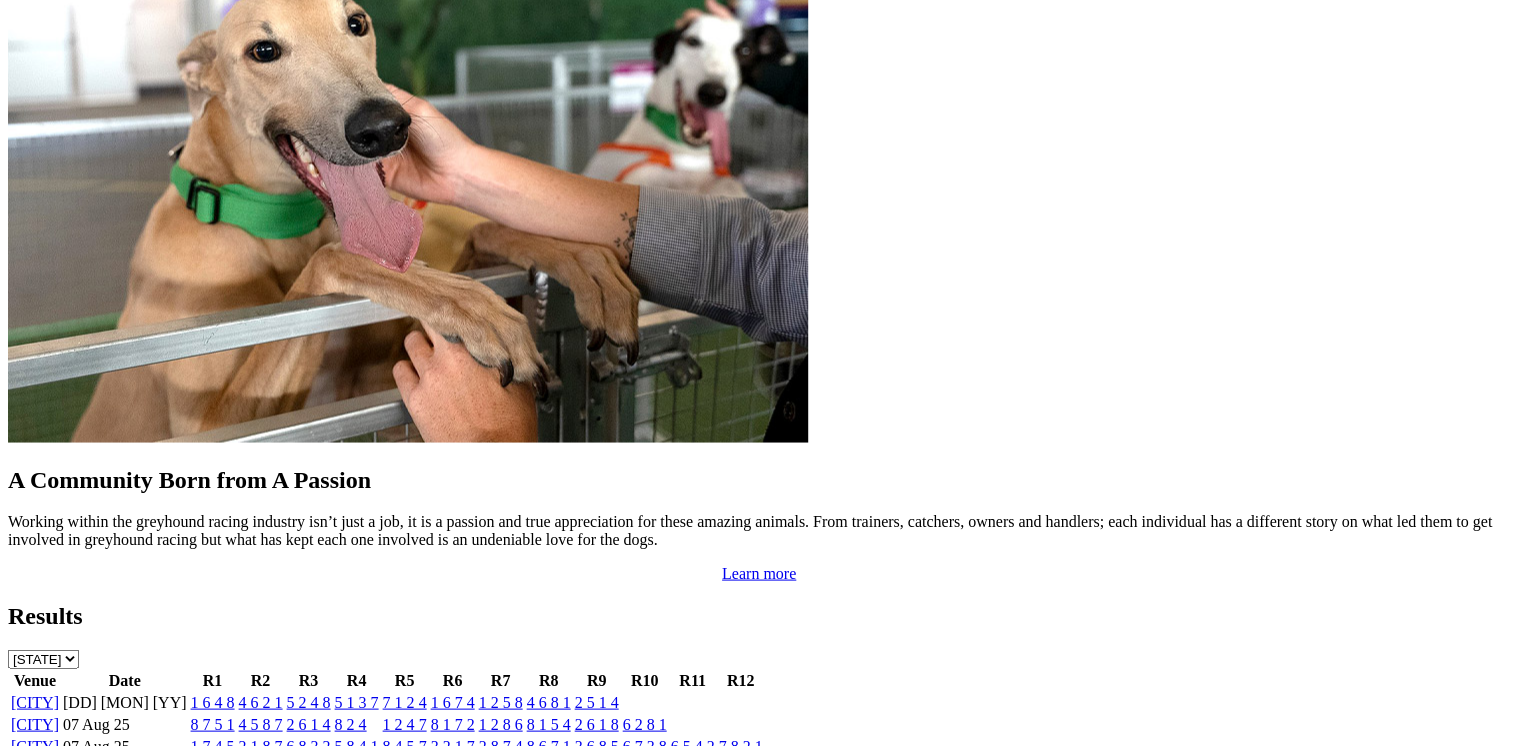 scroll, scrollTop: 1680, scrollLeft: 0, axis: vertical 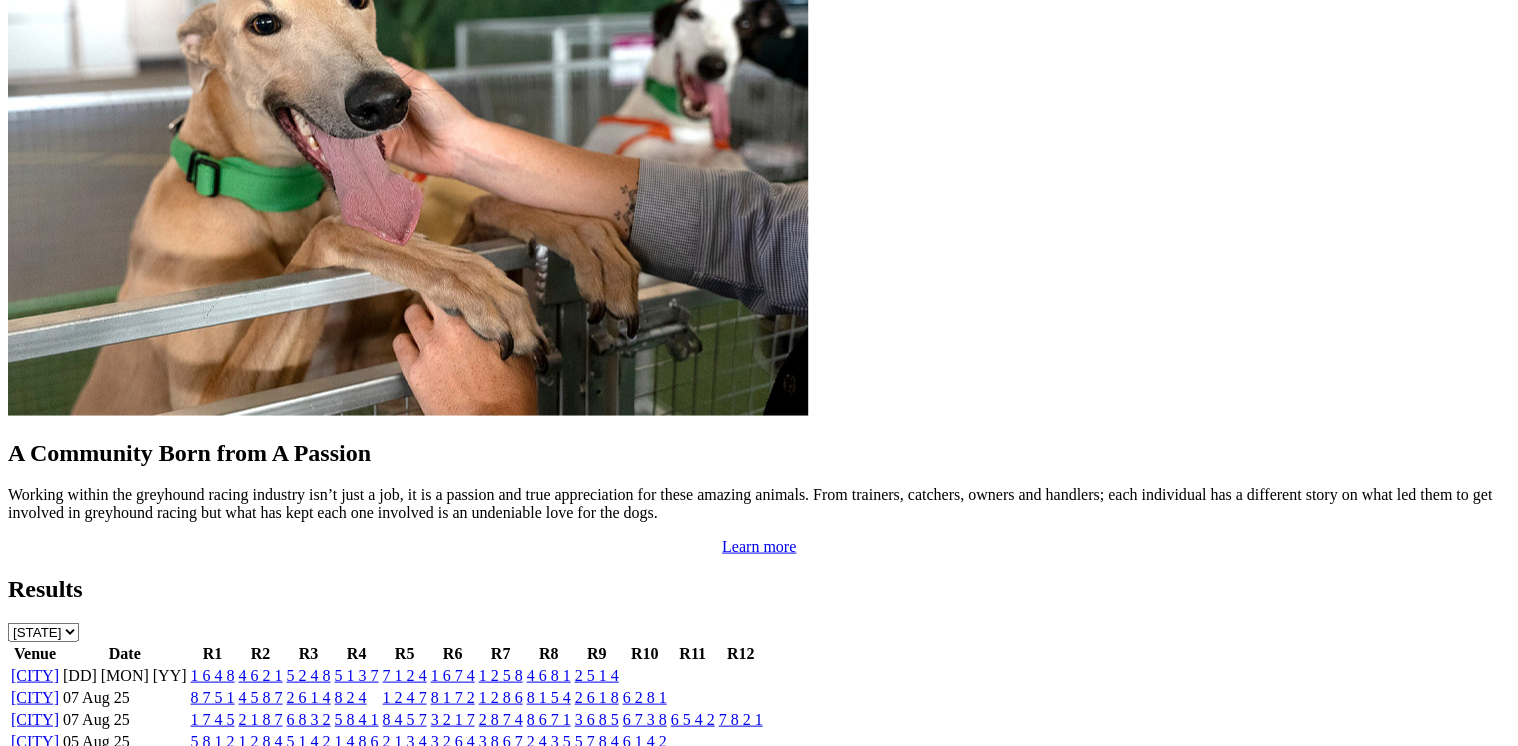 click on "8 7 5 1" at bounding box center (213, 696) 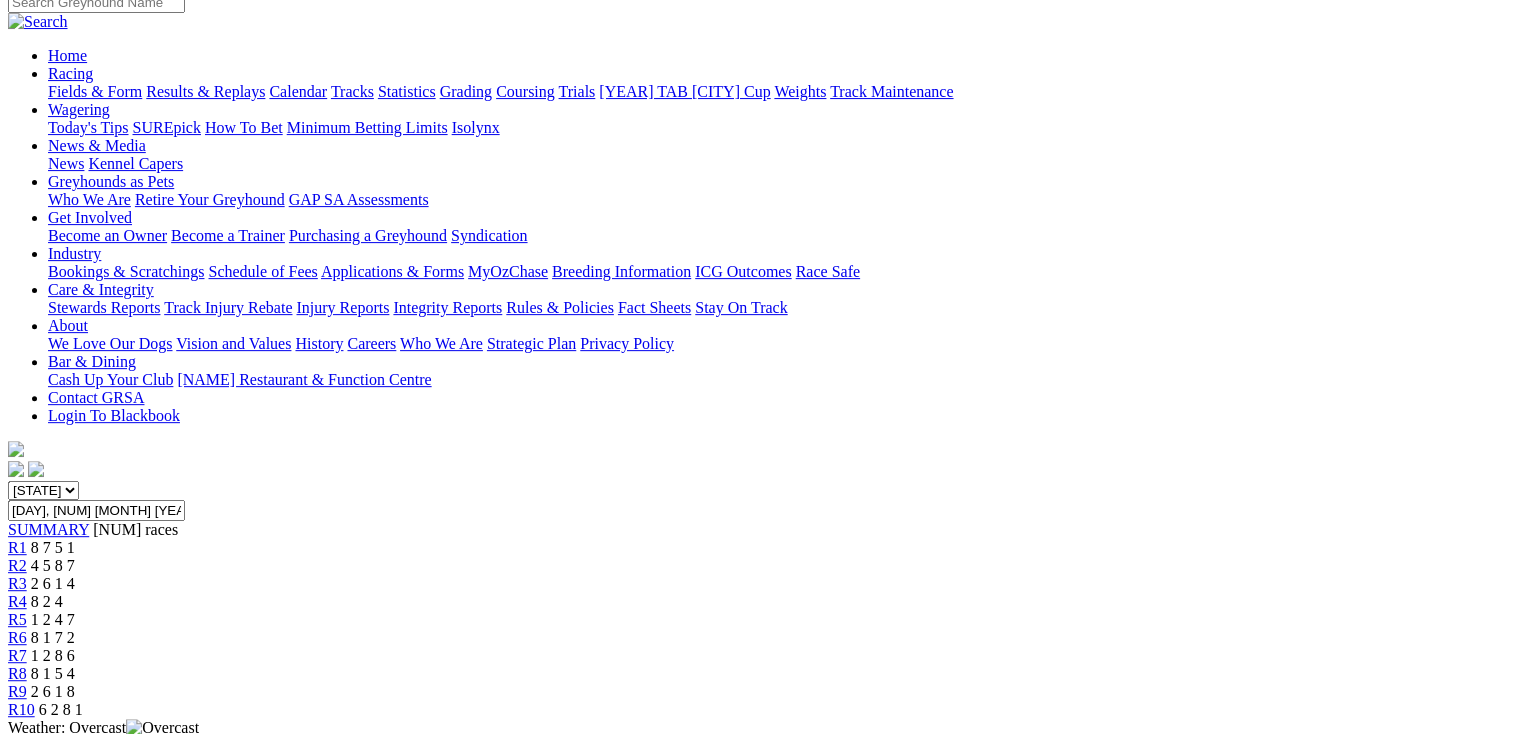 scroll, scrollTop: 240, scrollLeft: 0, axis: vertical 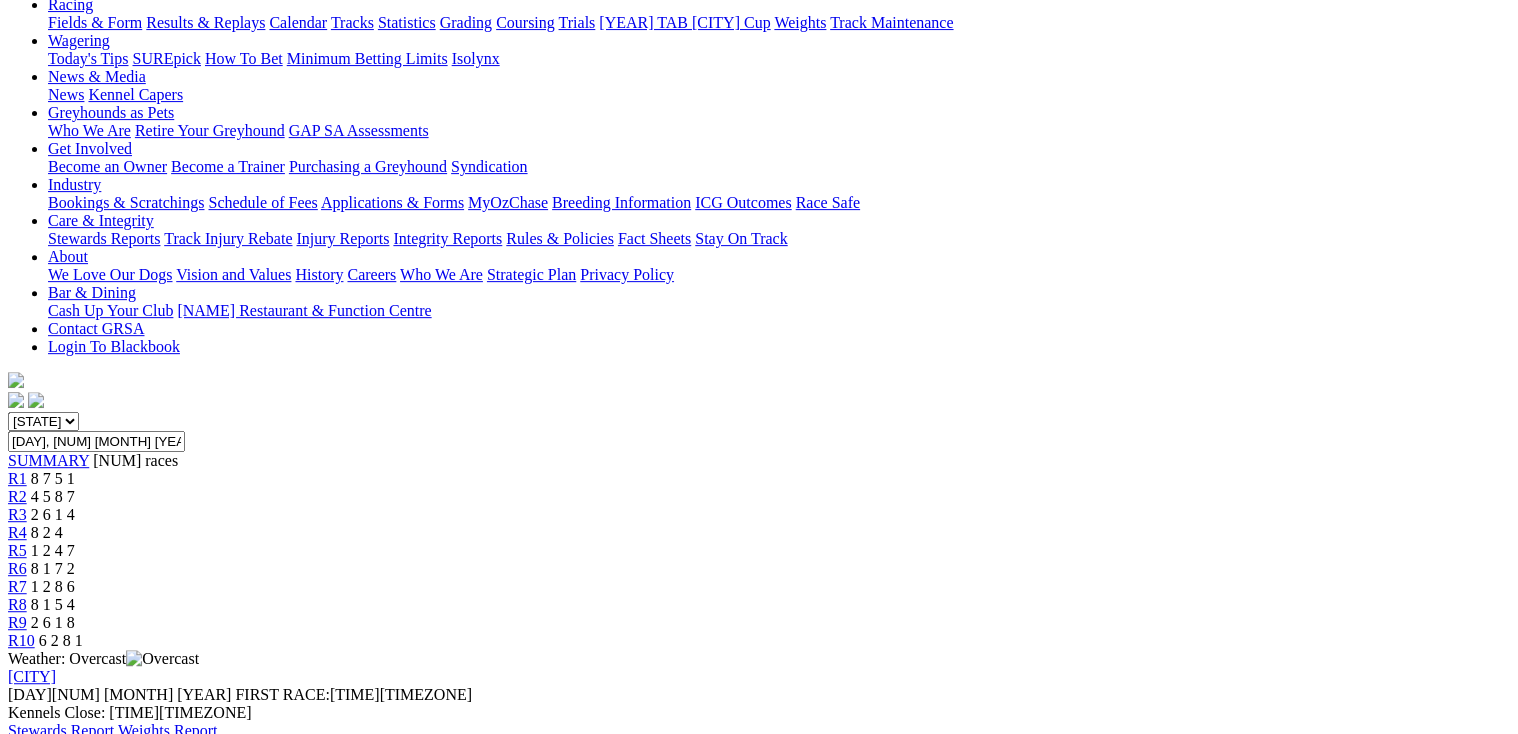 click on "R2" at bounding box center [17, 496] 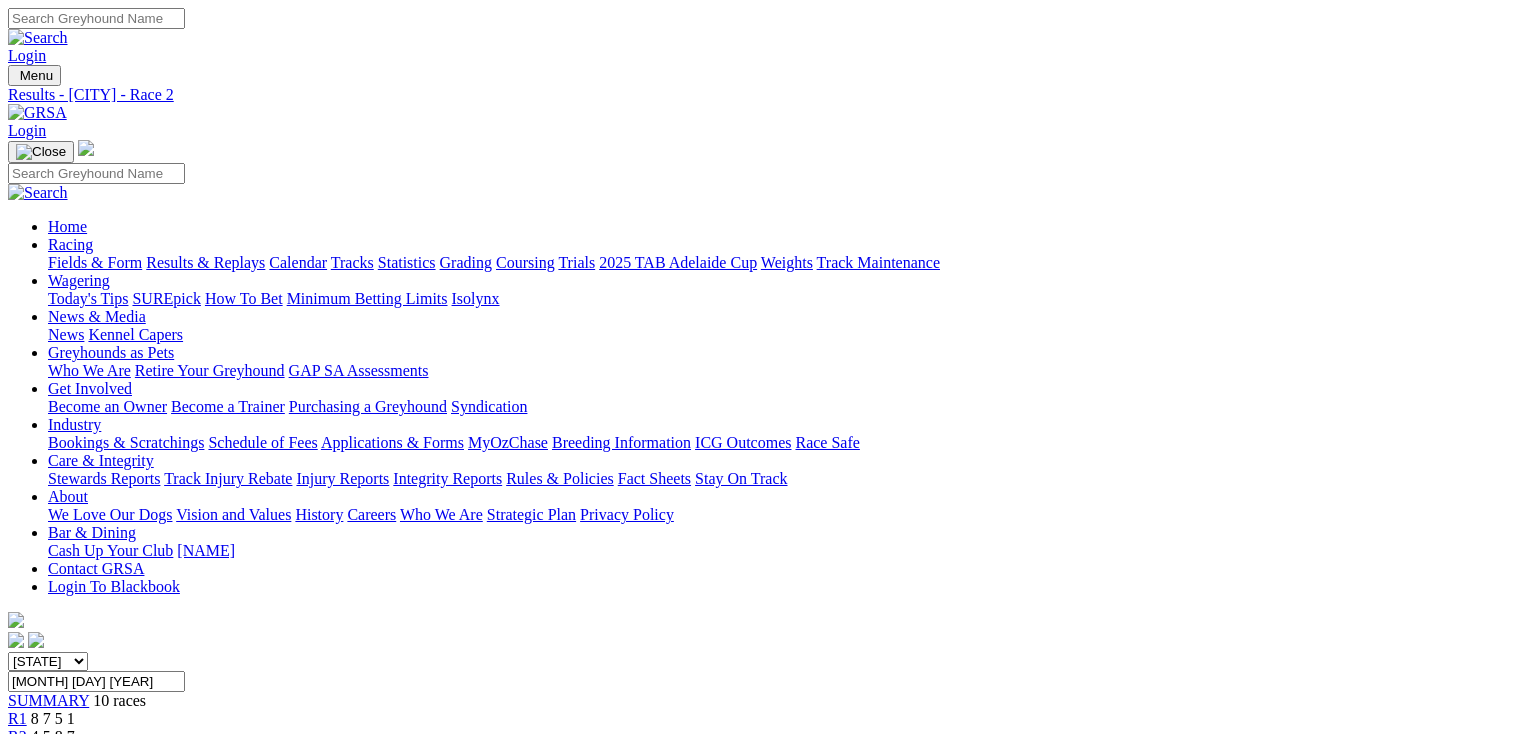 scroll, scrollTop: 0, scrollLeft: 0, axis: both 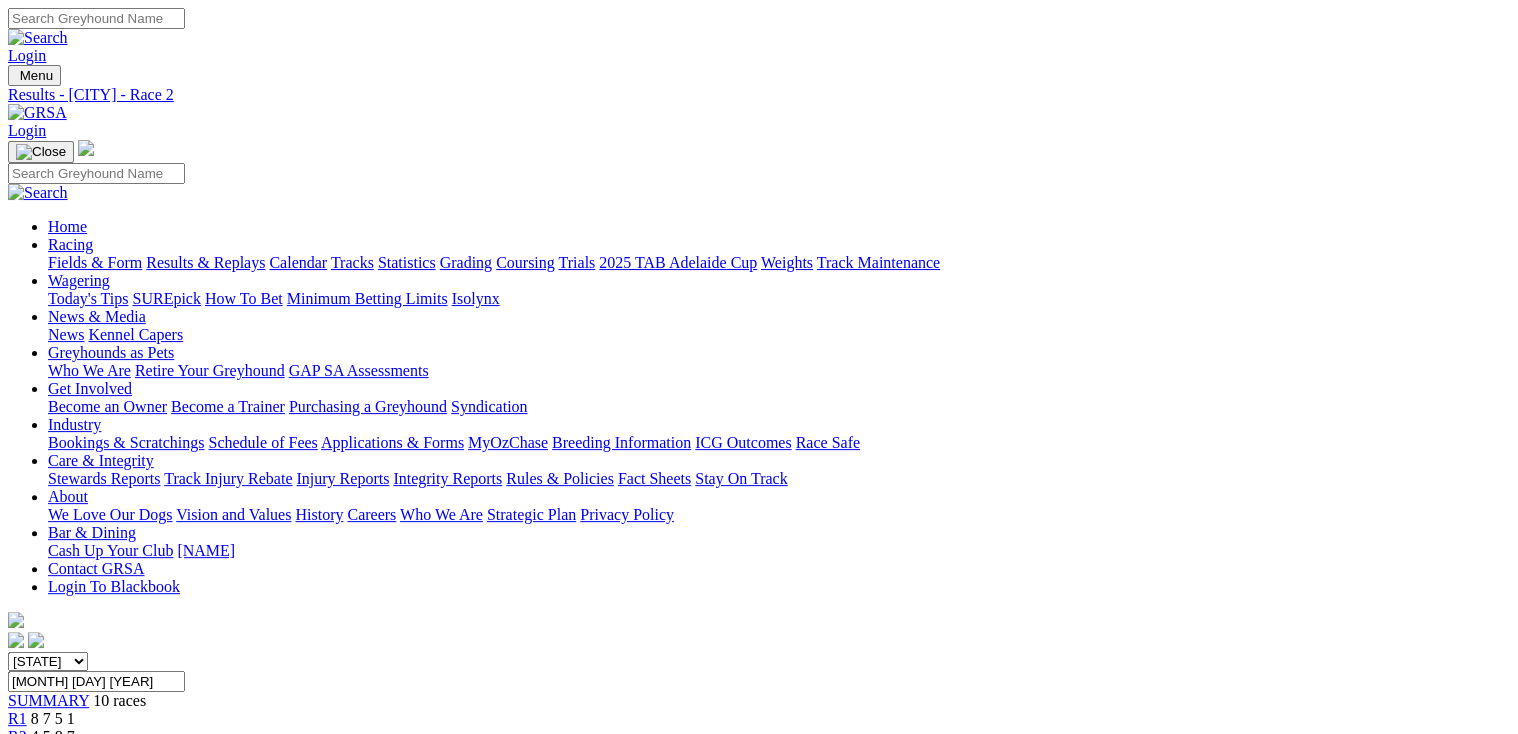 click on "R3" at bounding box center (17, 754) 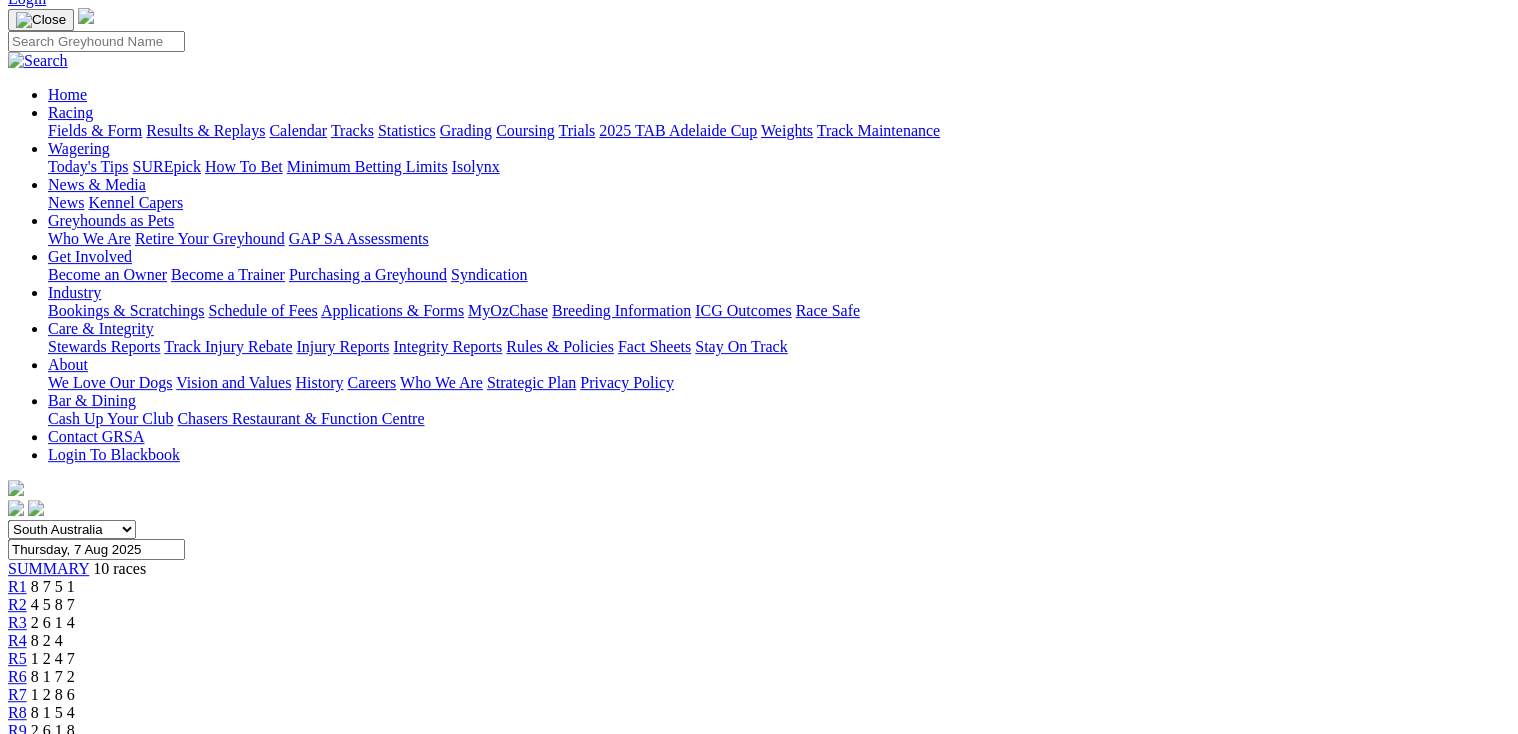 scroll, scrollTop: 160, scrollLeft: 0, axis: vertical 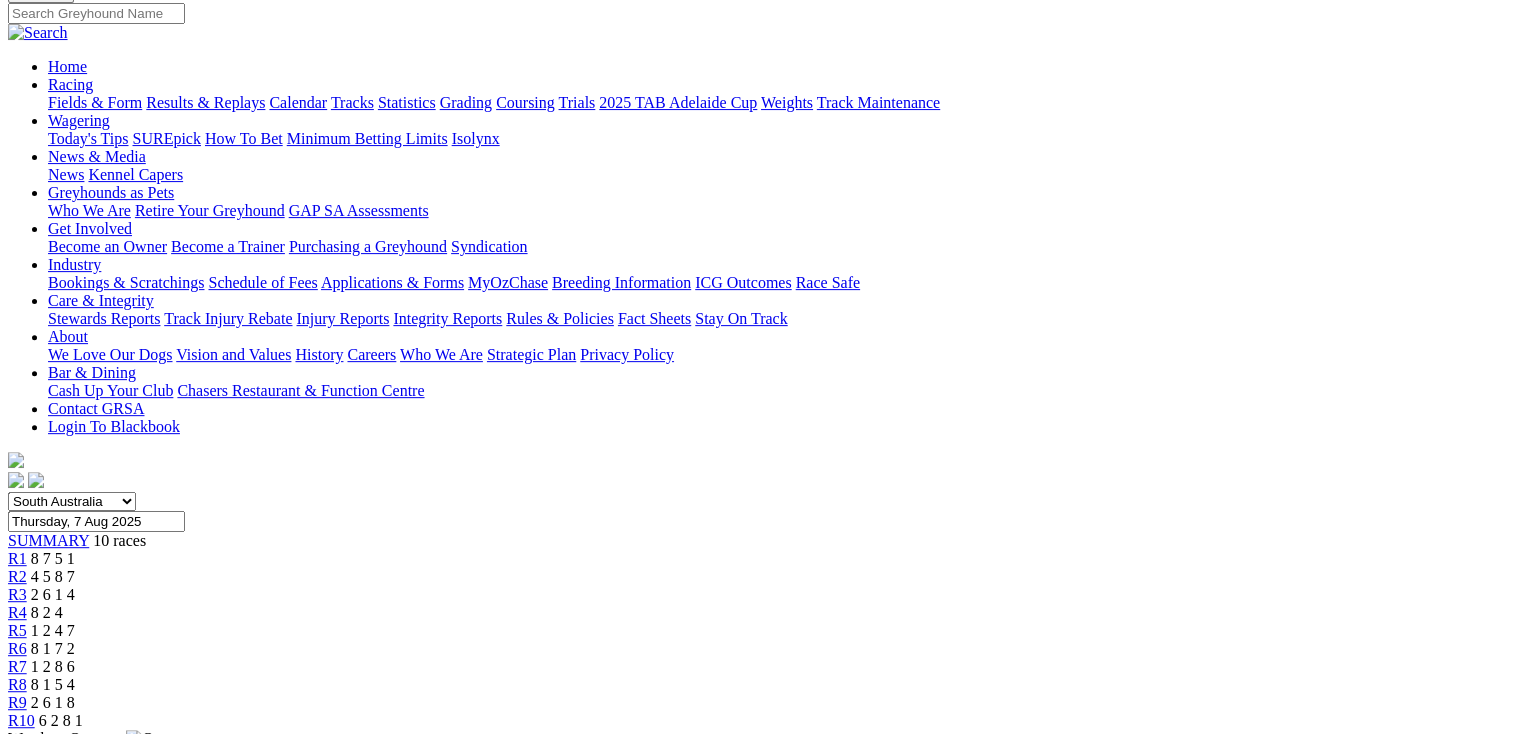 click on "R4" at bounding box center (17, 612) 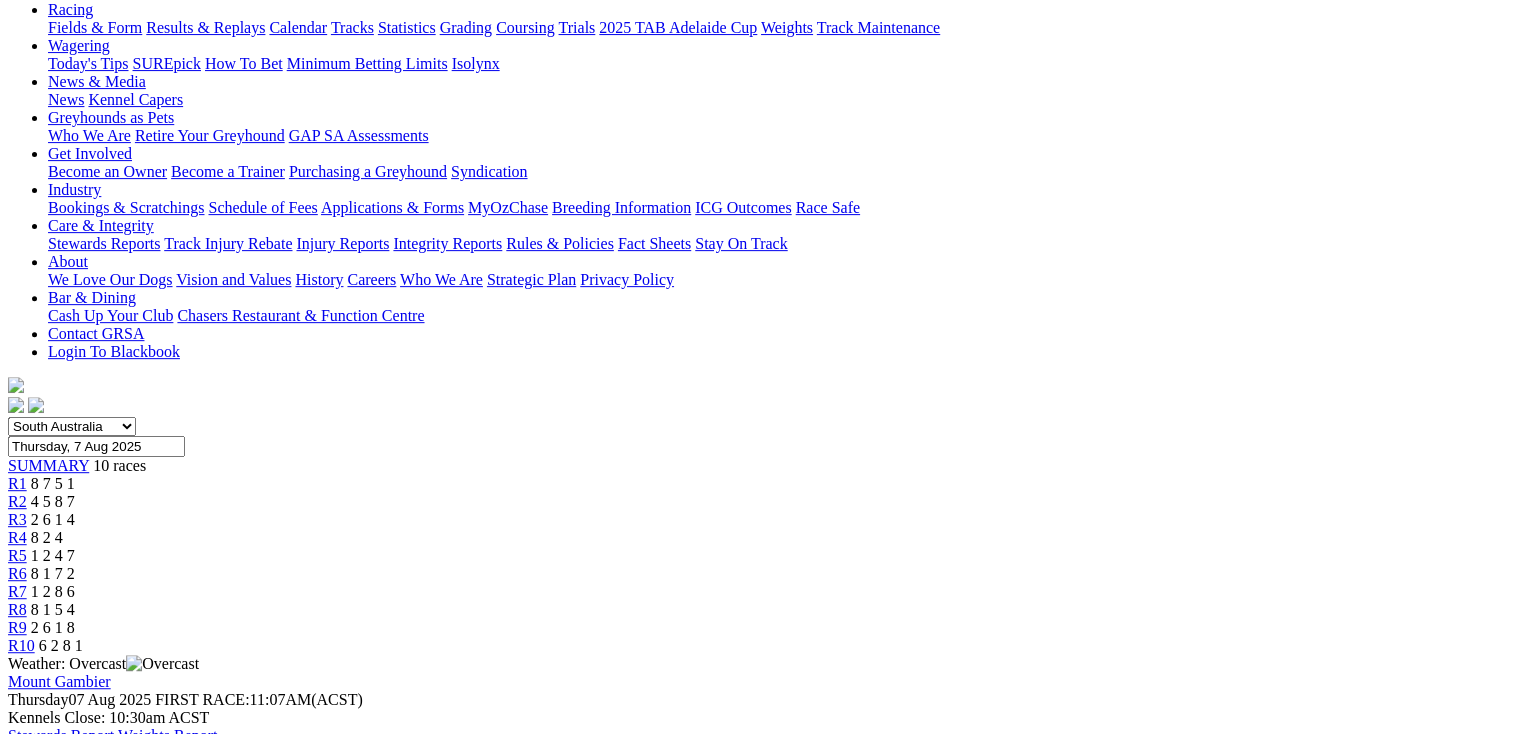 scroll, scrollTop: 240, scrollLeft: 0, axis: vertical 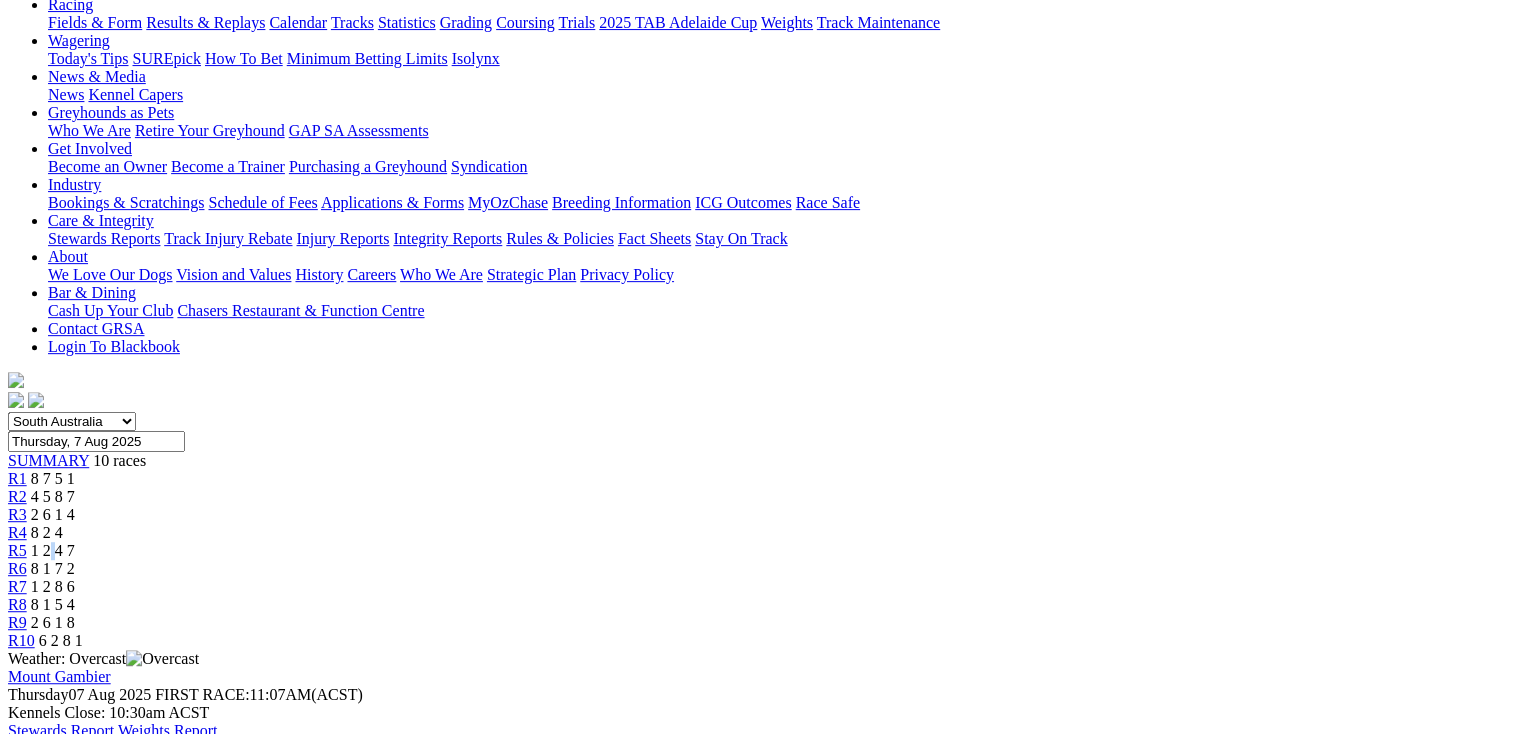 click on "R5
1 2 4 7" at bounding box center [759, 551] 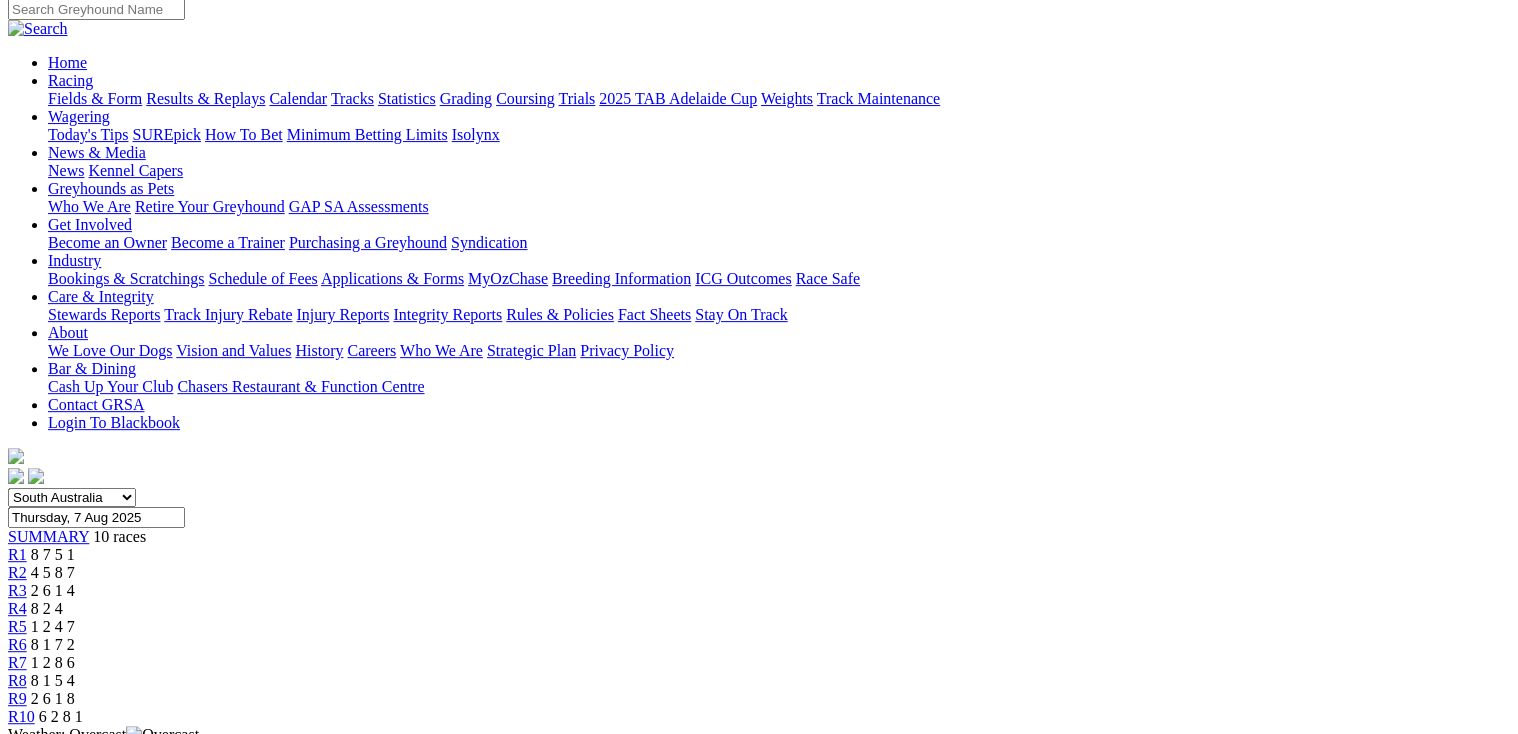 scroll, scrollTop: 320, scrollLeft: 0, axis: vertical 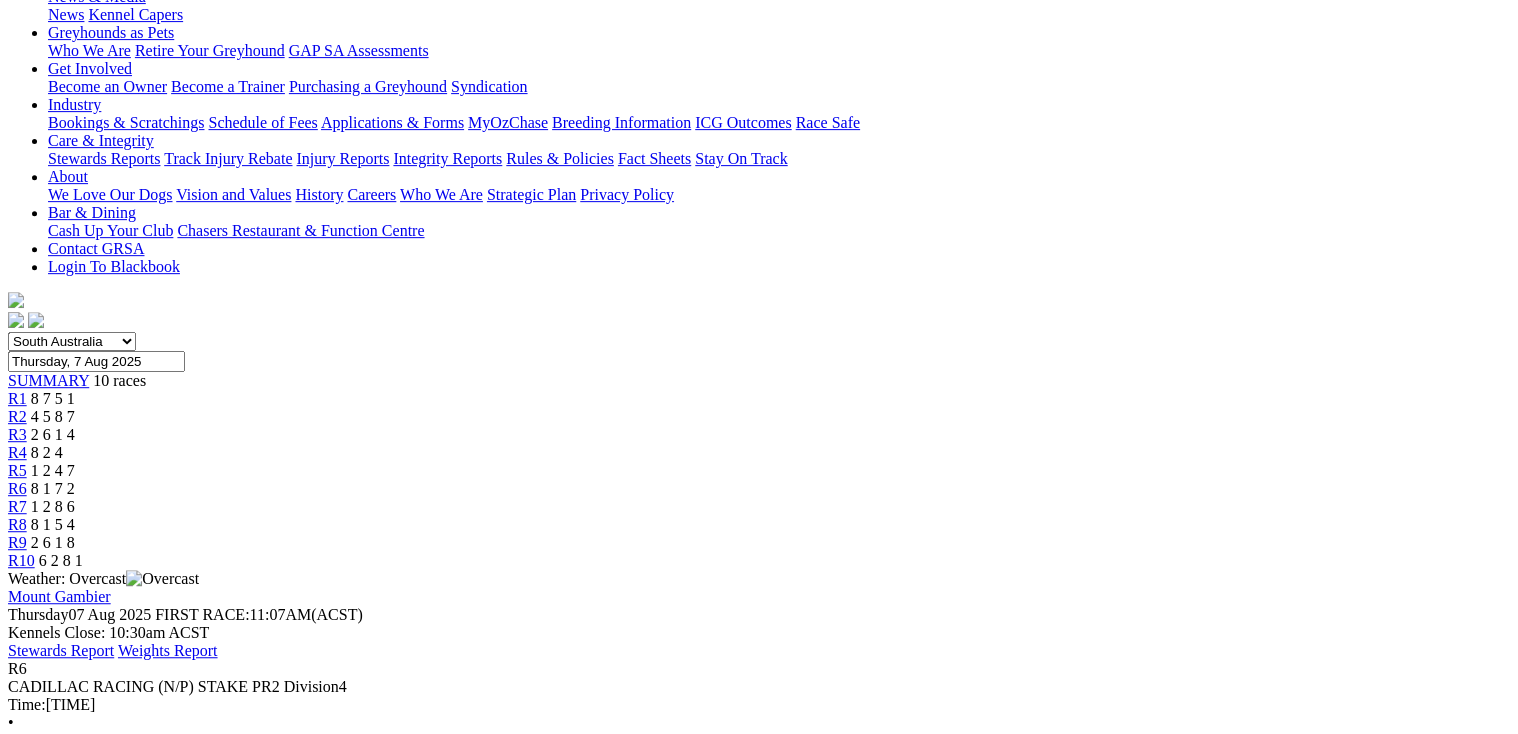 click on "1 2 8 6" at bounding box center (53, 506) 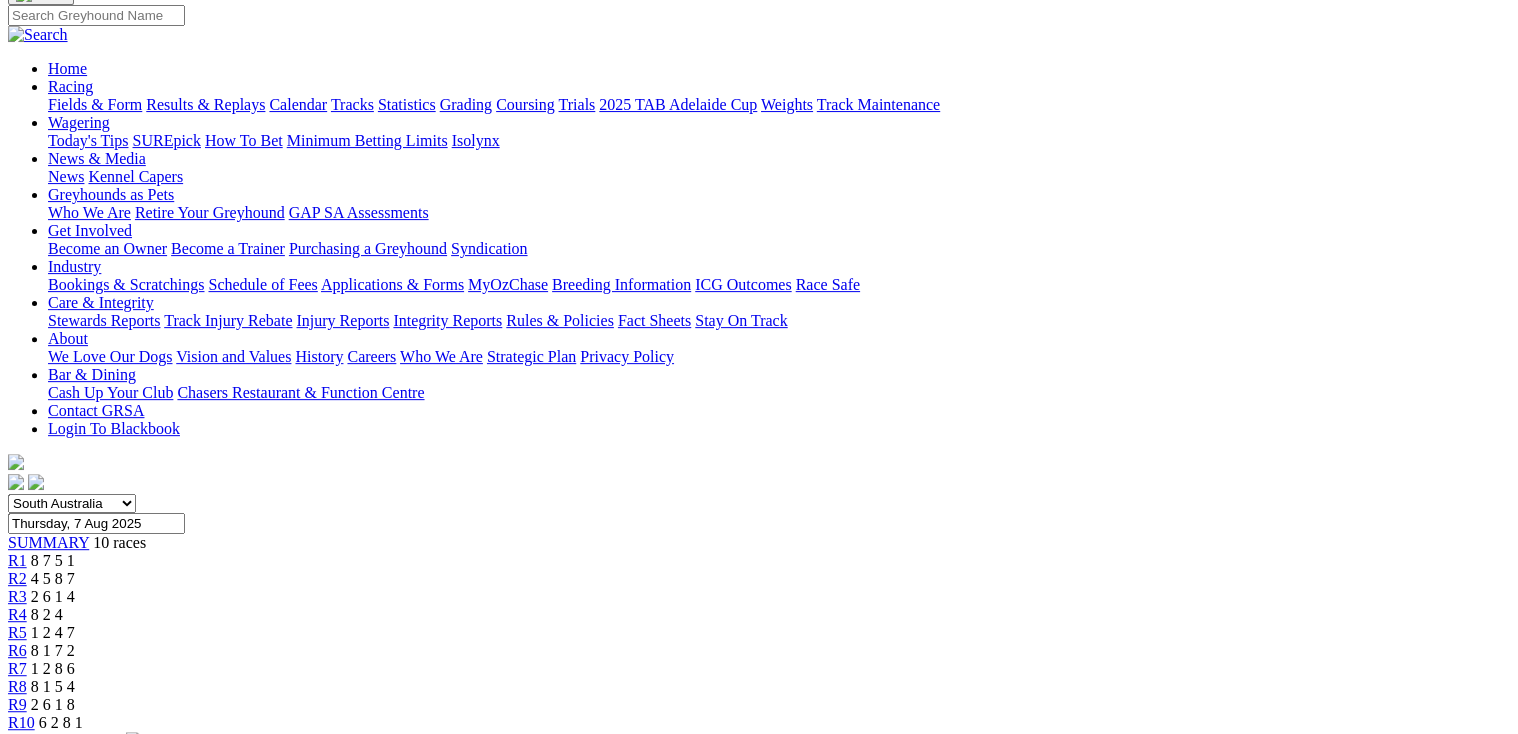 scroll, scrollTop: 160, scrollLeft: 0, axis: vertical 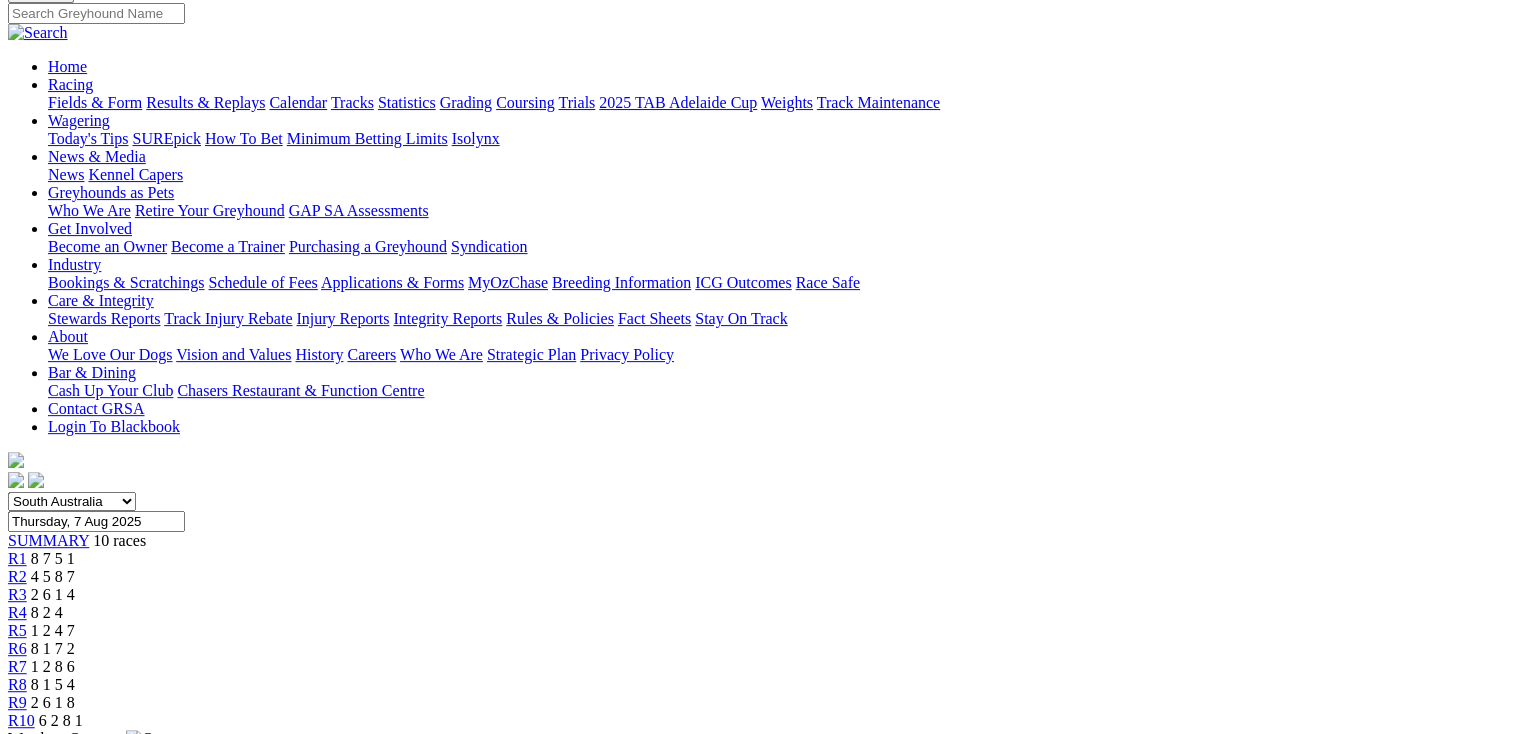 click on "R8" at bounding box center [17, 684] 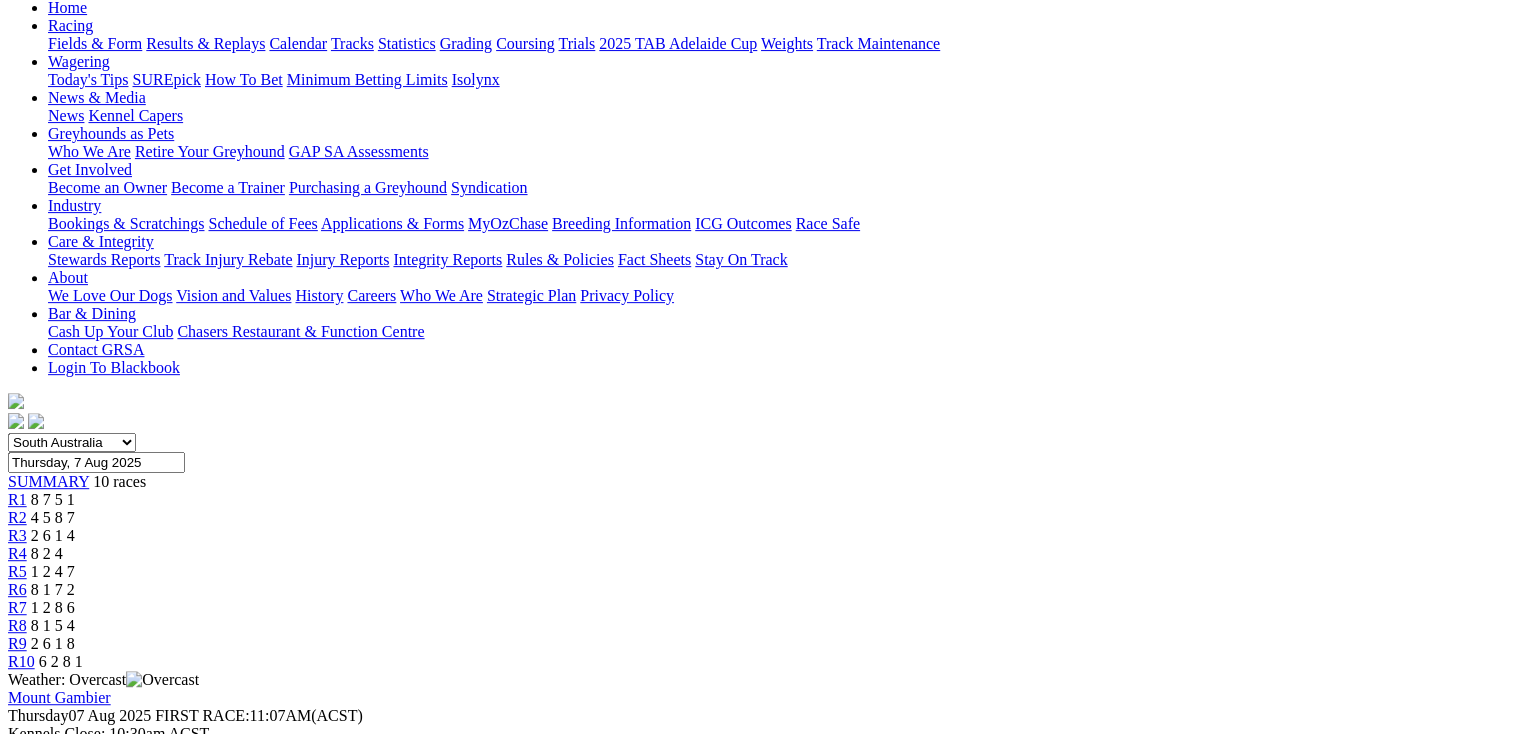 scroll, scrollTop: 240, scrollLeft: 0, axis: vertical 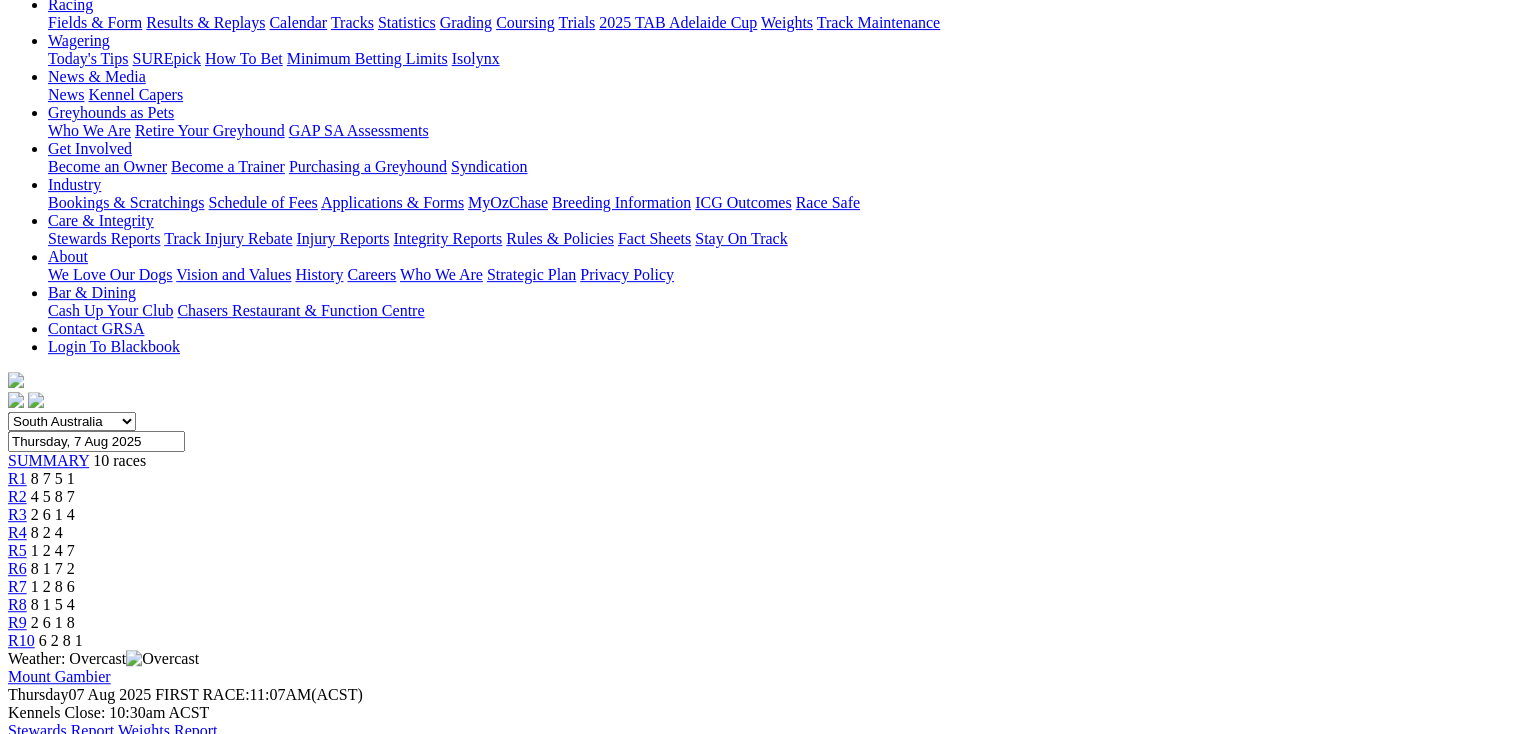 click on "R9" at bounding box center (17, 622) 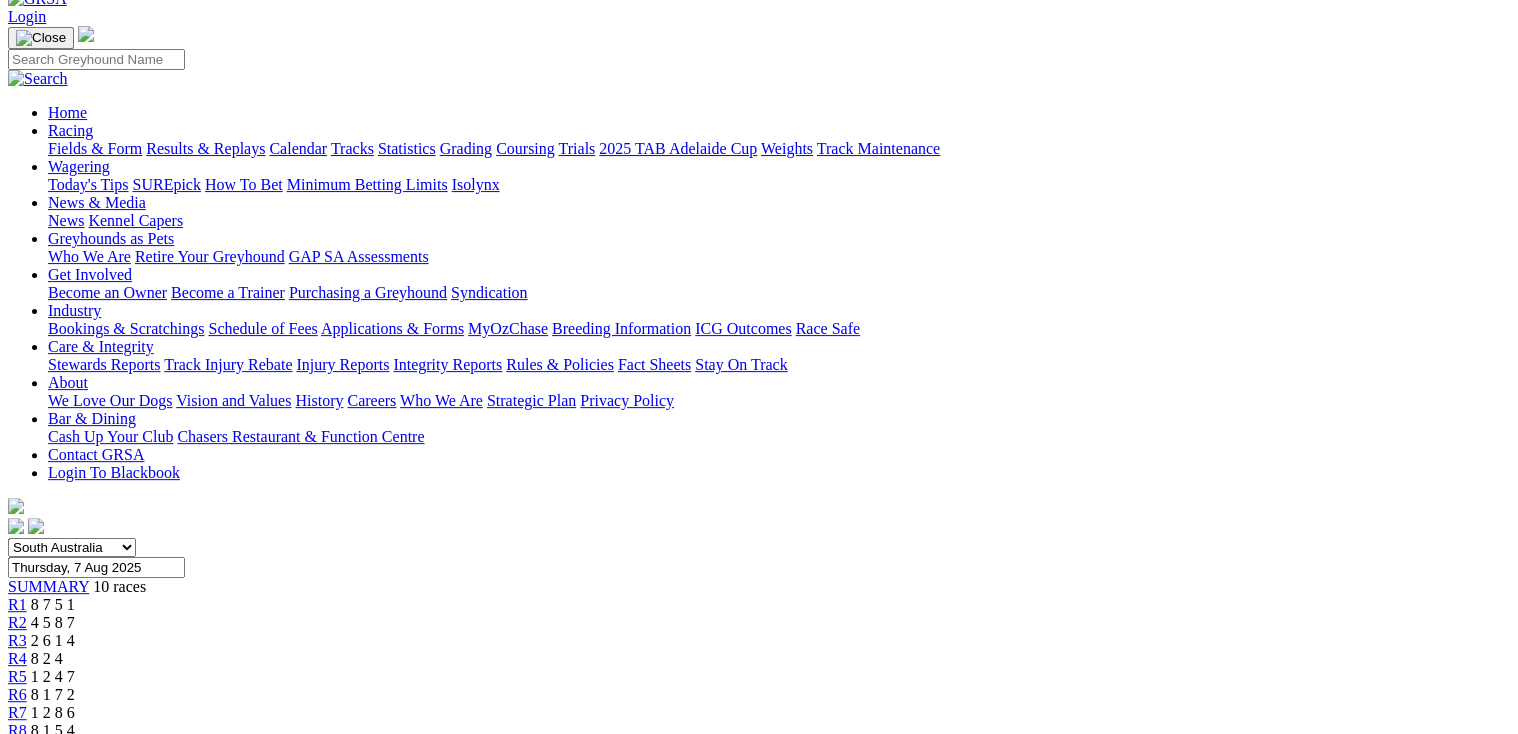 scroll, scrollTop: 320, scrollLeft: 0, axis: vertical 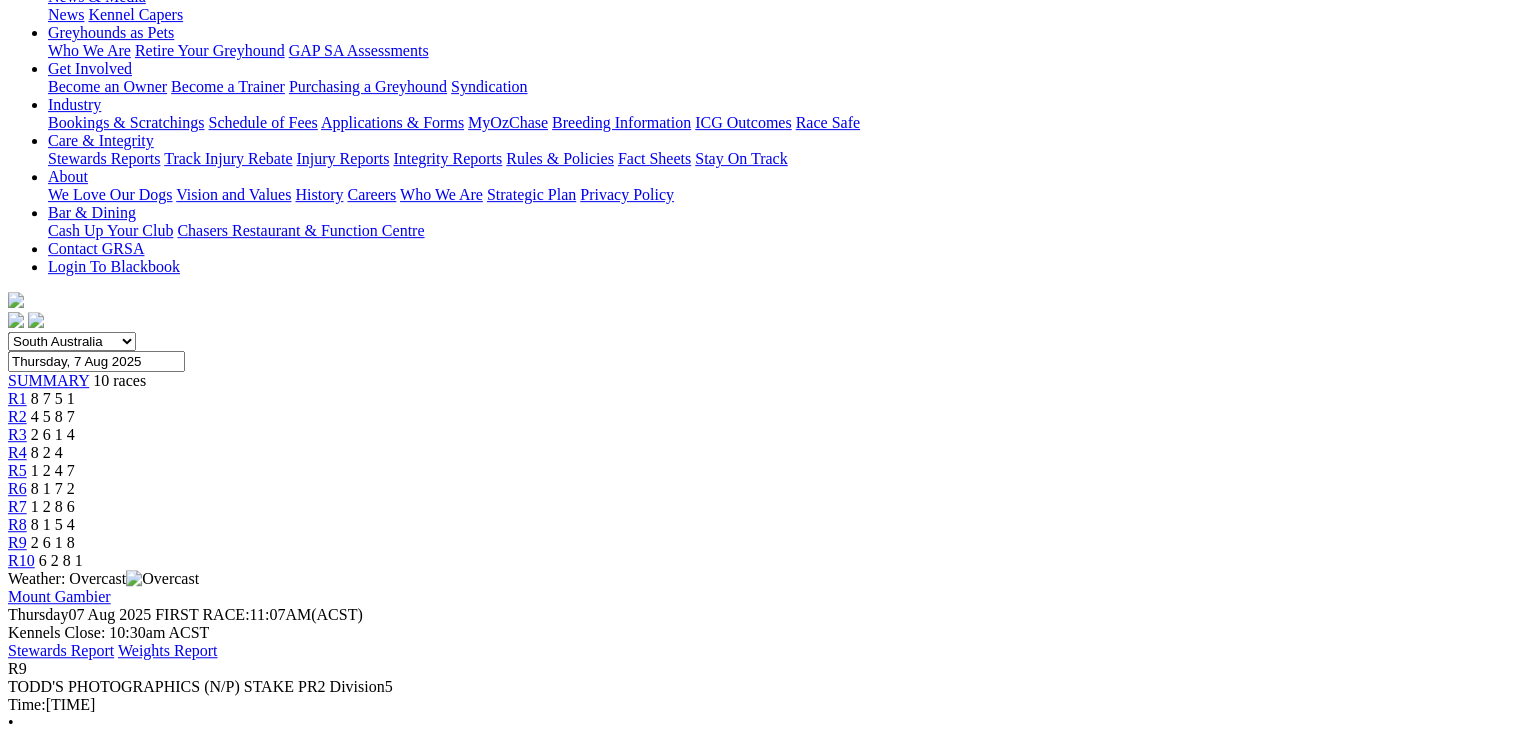 click on "6 2 8 1" at bounding box center (61, 560) 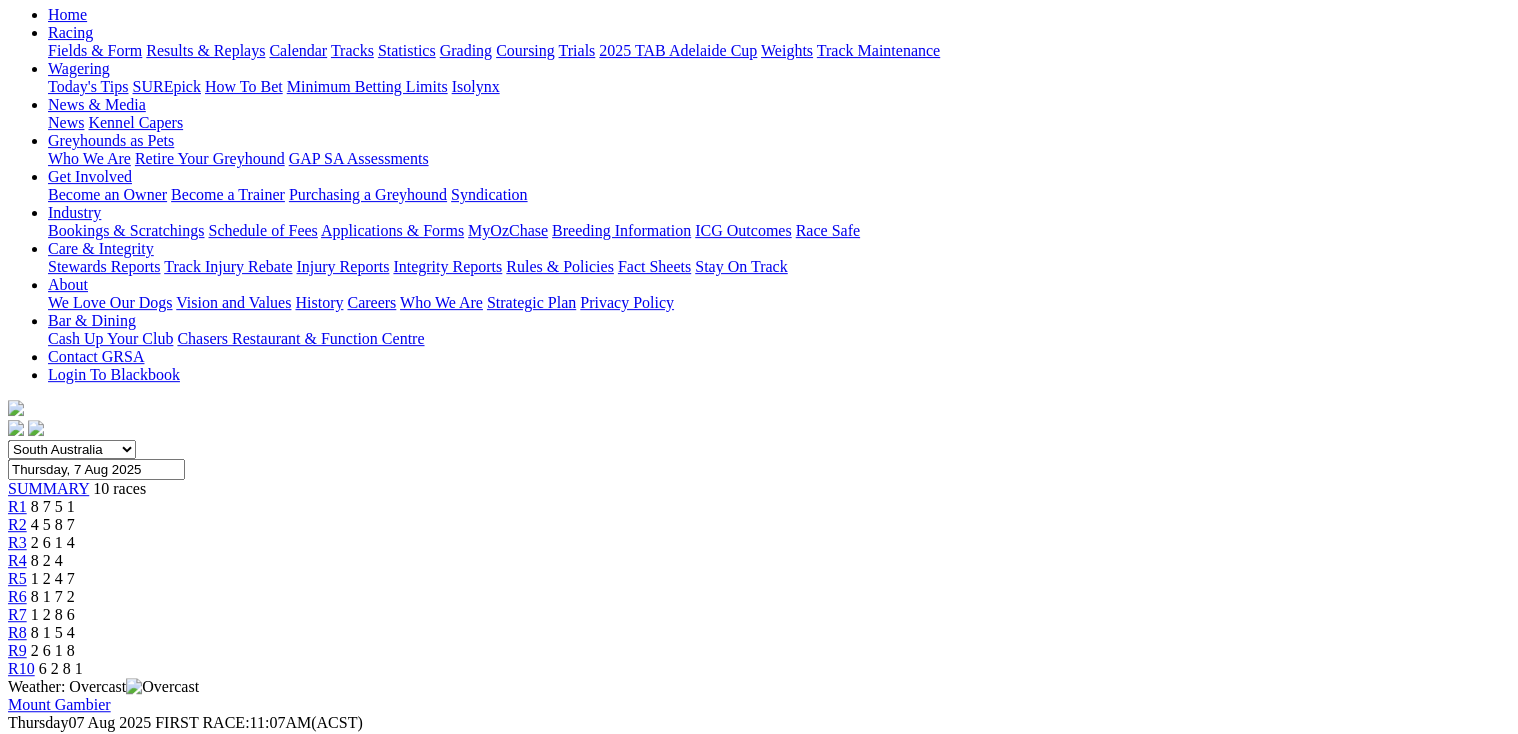scroll, scrollTop: 240, scrollLeft: 0, axis: vertical 